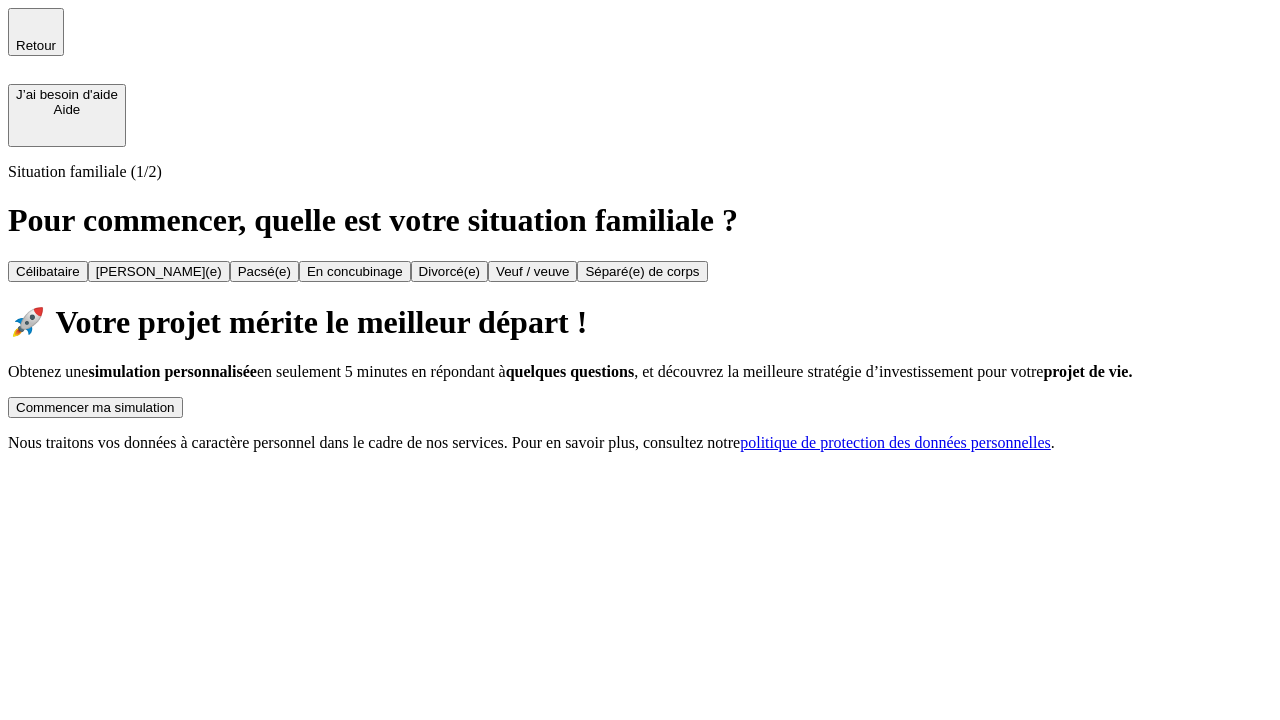 scroll, scrollTop: 0, scrollLeft: 0, axis: both 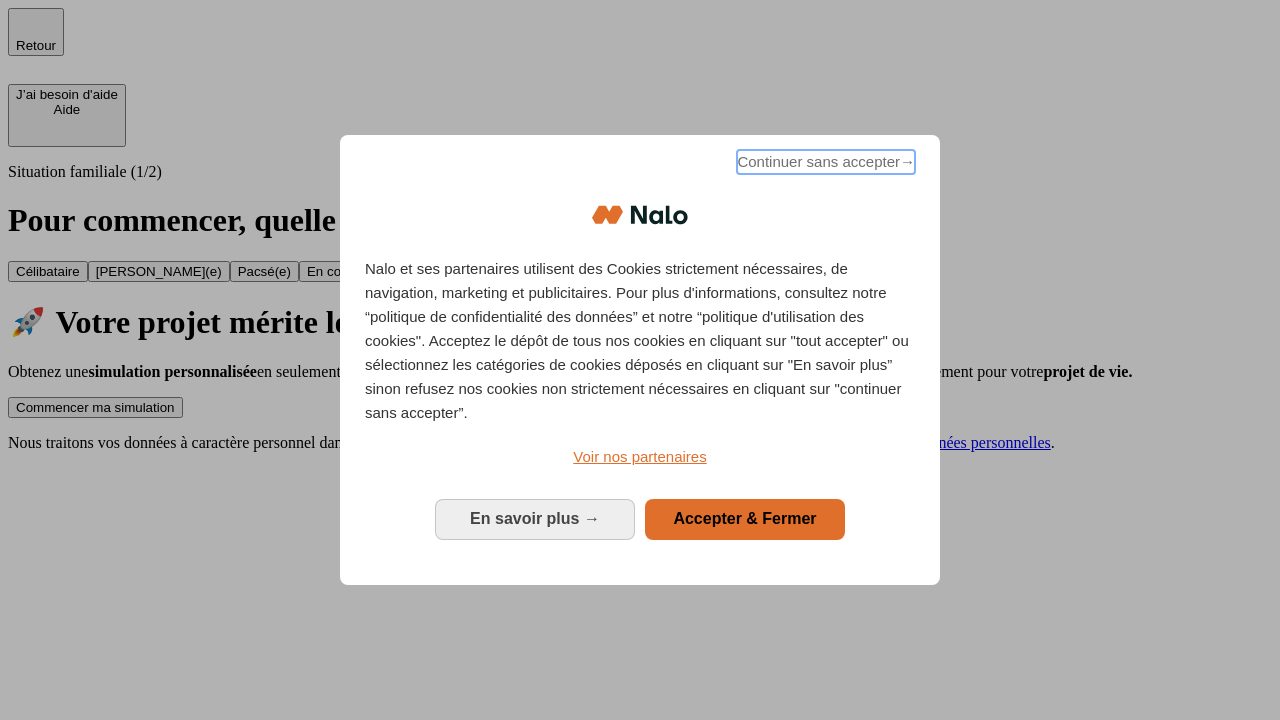 click on "Continuer sans accepter  →" at bounding box center [826, 162] 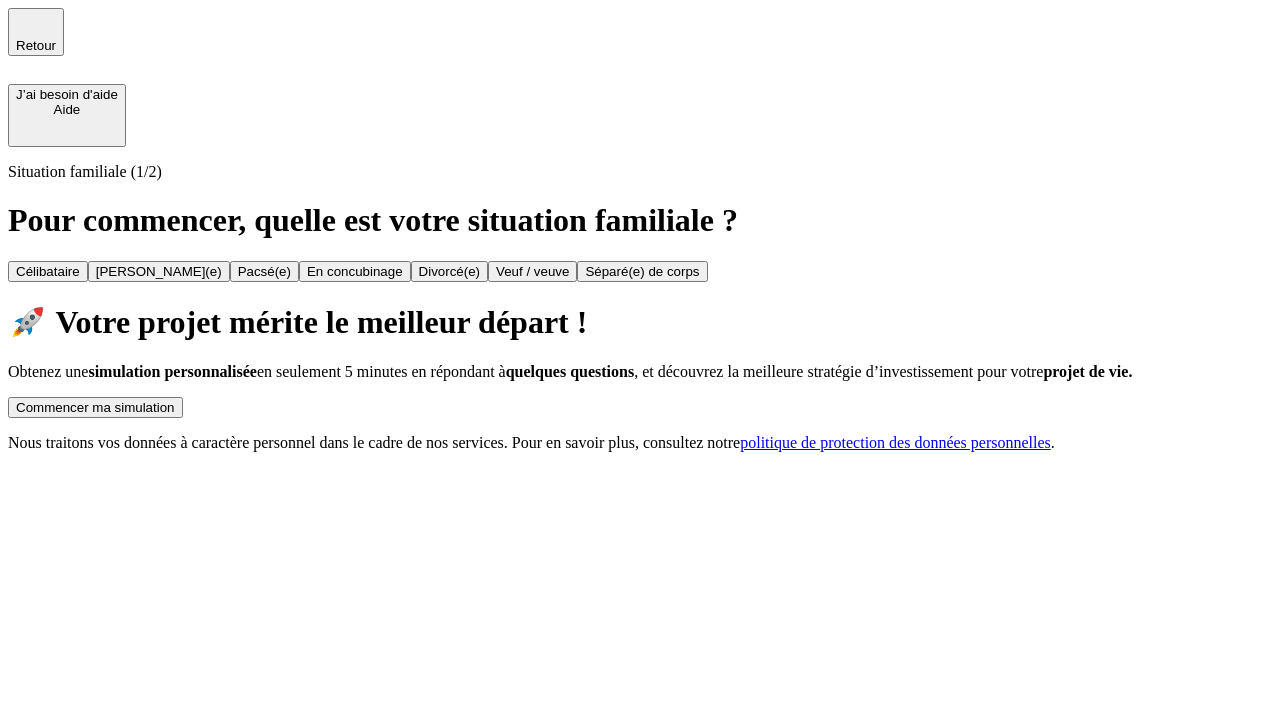 click on "Commencer ma simulation" at bounding box center [95, 407] 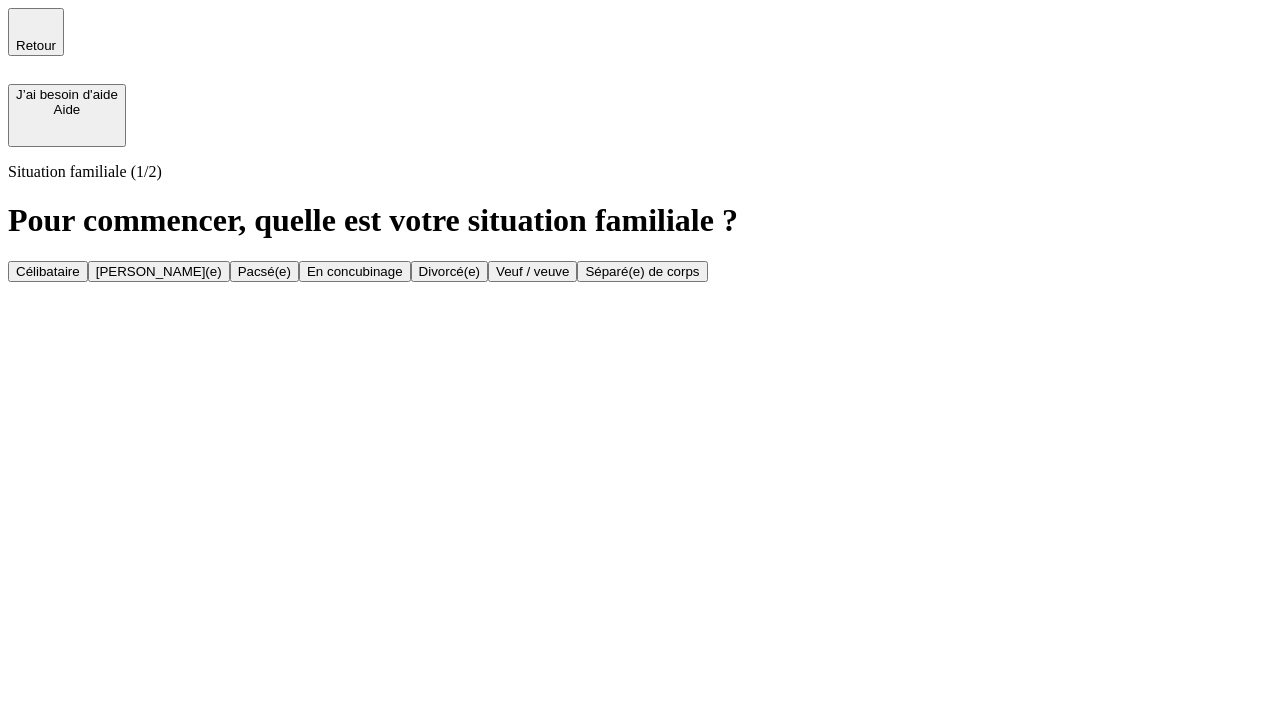 click on "Célibataire" at bounding box center (48, 271) 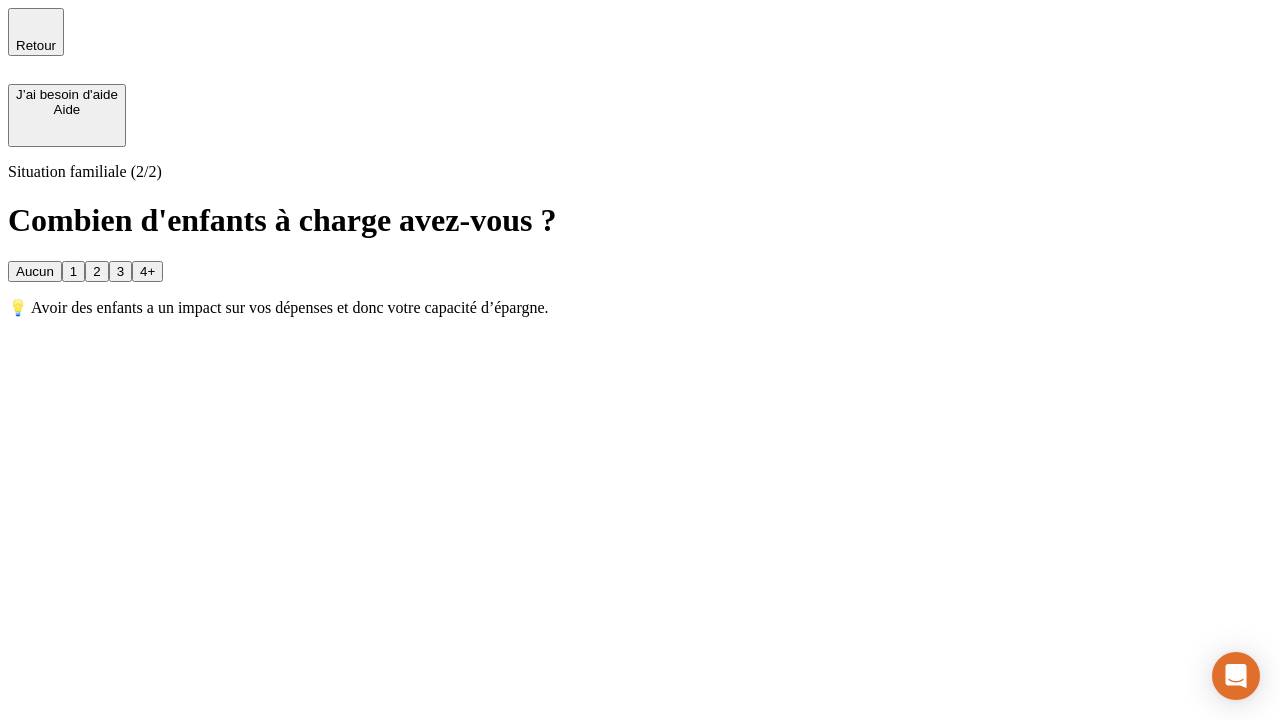 click on "Aucun" at bounding box center [35, 271] 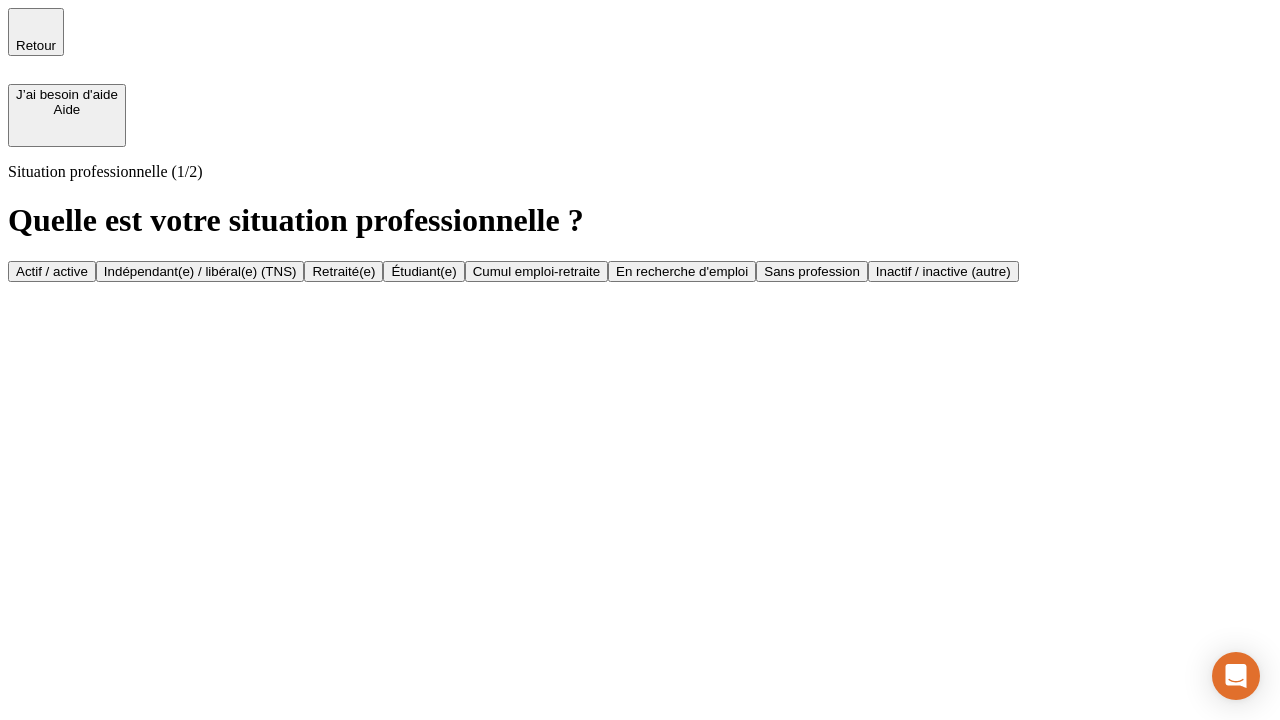 click on "Actif / active" at bounding box center (52, 271) 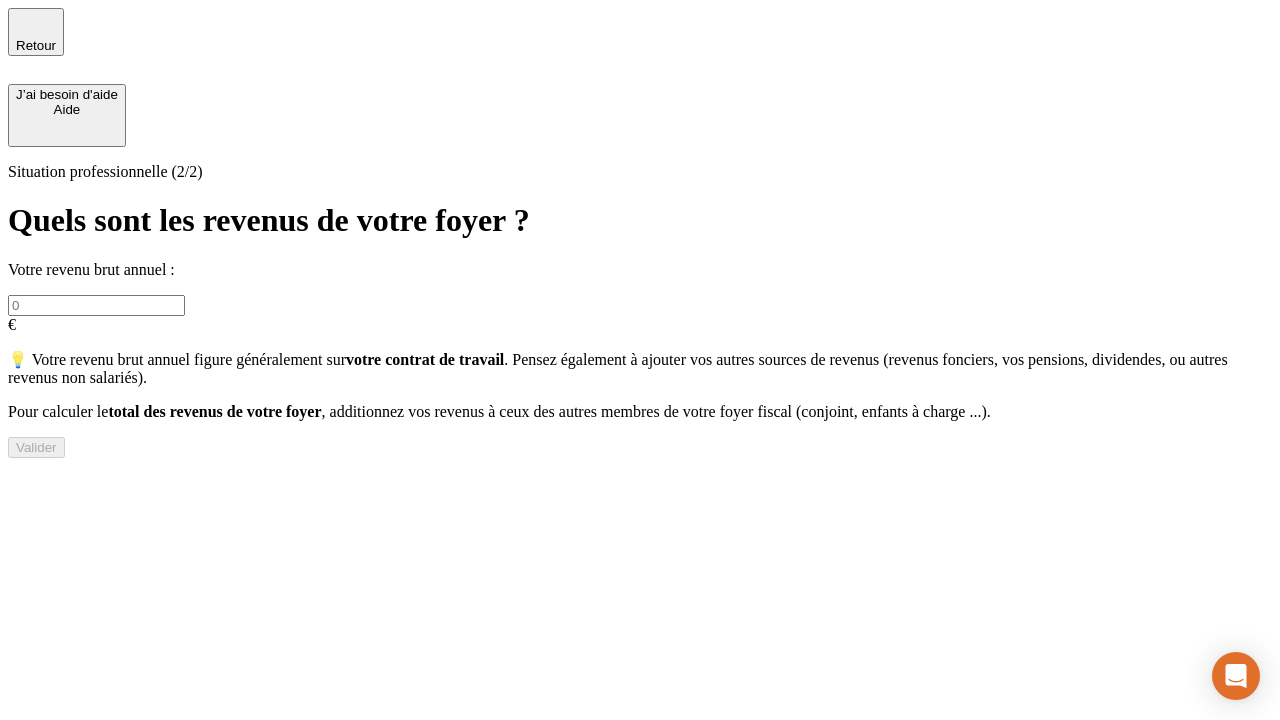click at bounding box center [96, 305] 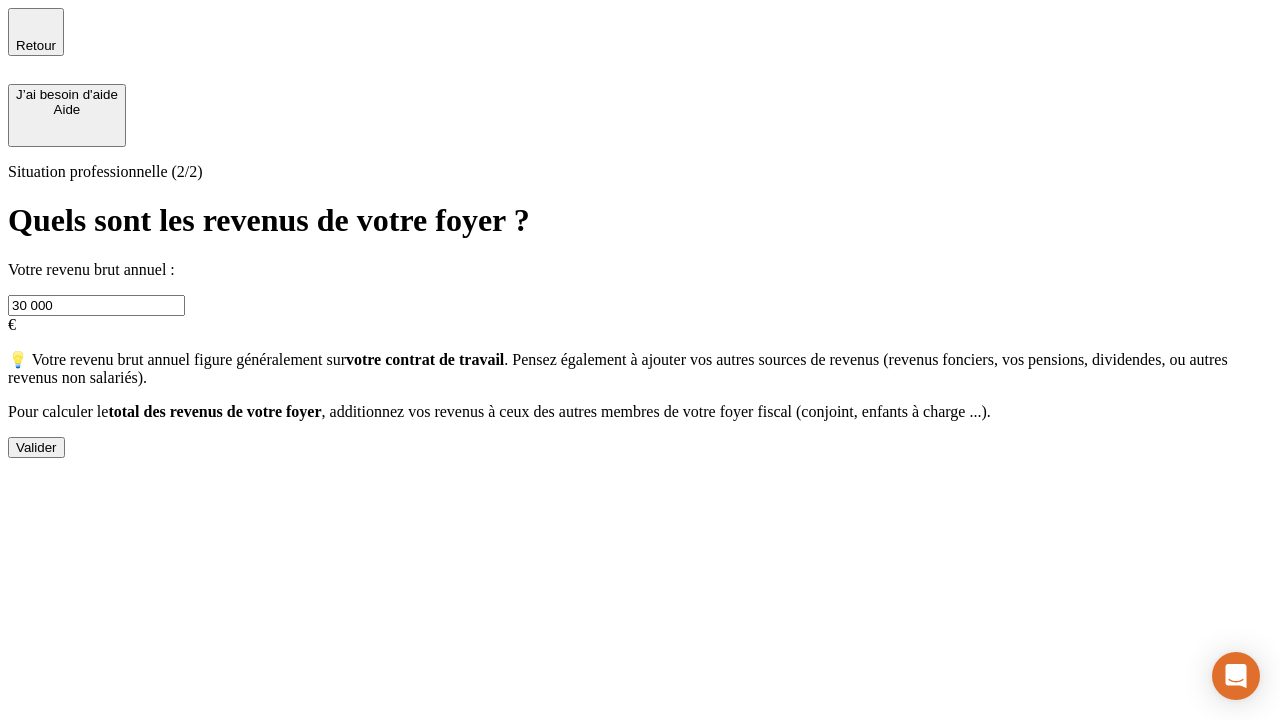 click on "Valider" at bounding box center [36, 447] 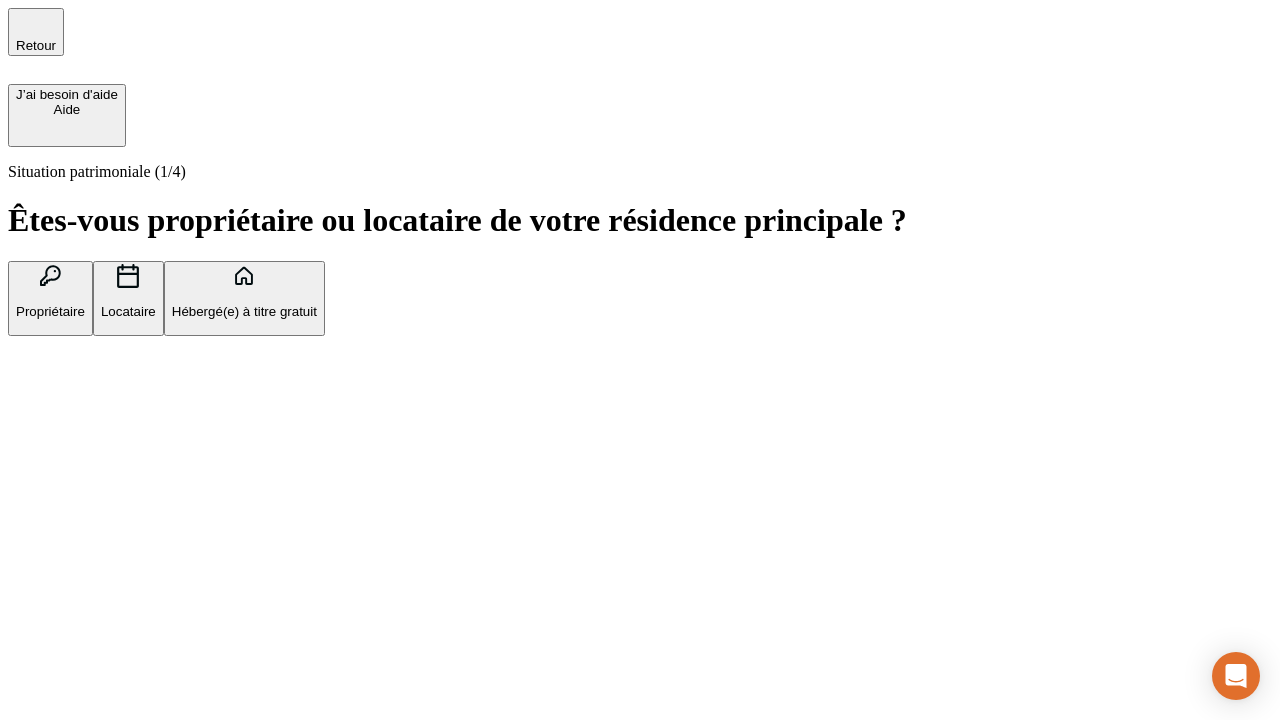 click on "Hébergé(e) à titre gratuit" at bounding box center (244, 311) 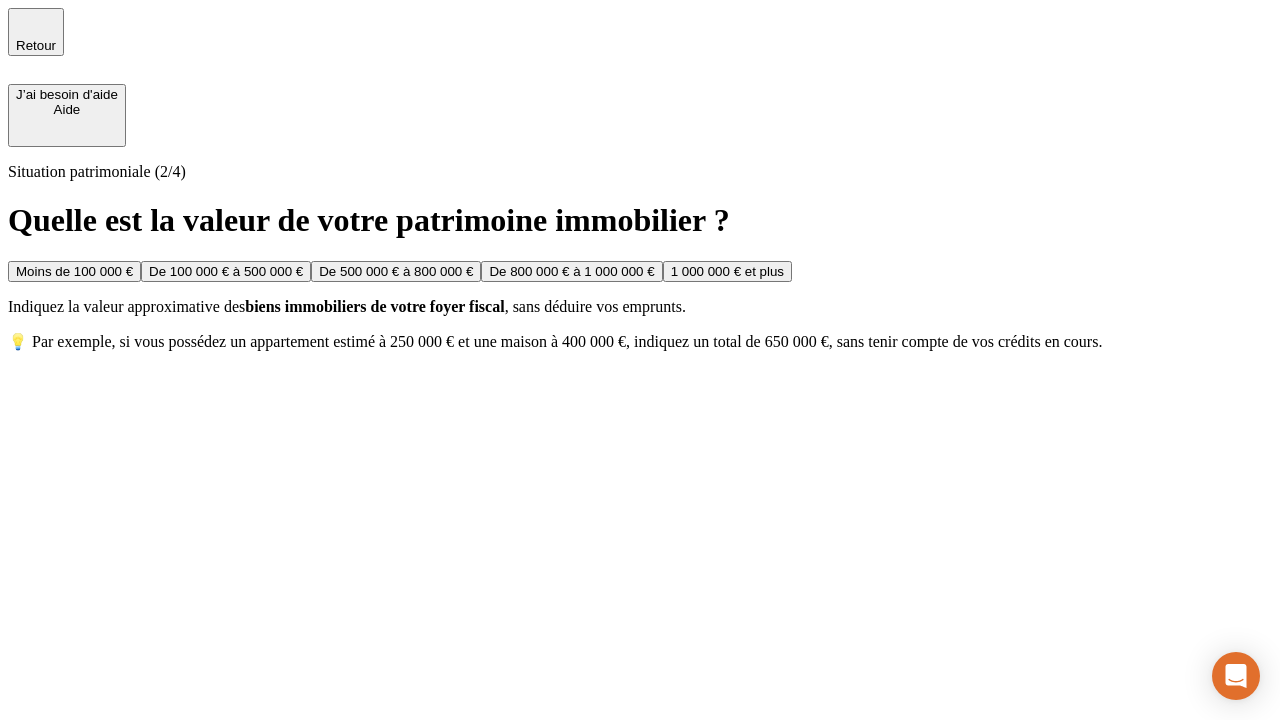 click on "Moins de 100 000 €" at bounding box center (74, 271) 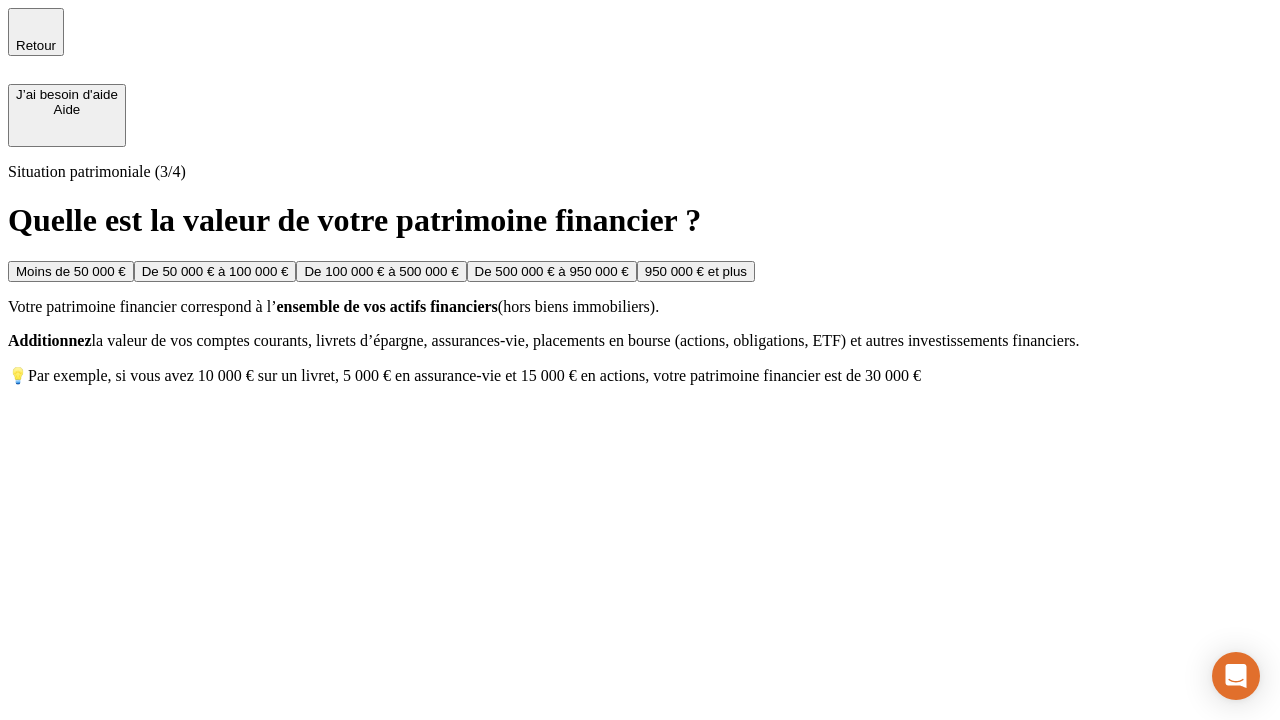 click on "Moins de 50 000 €" at bounding box center (71, 271) 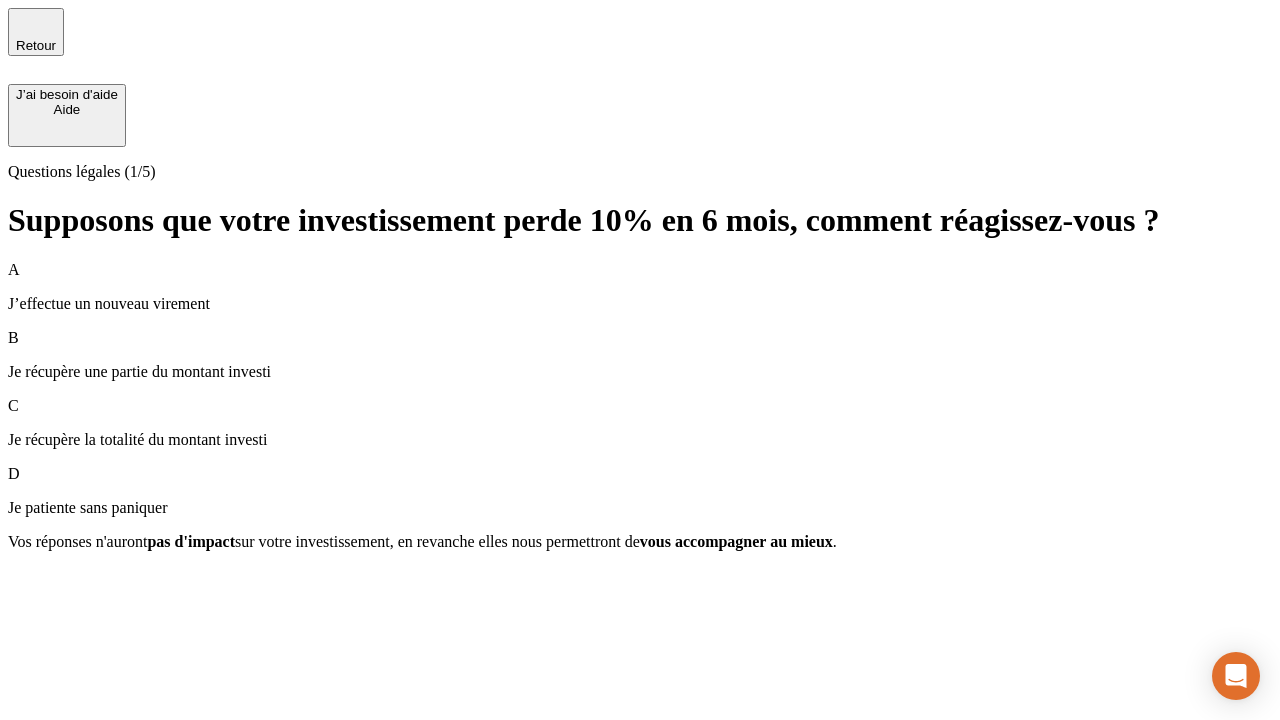 click on "A J’effectue un nouveau virement" at bounding box center [640, 287] 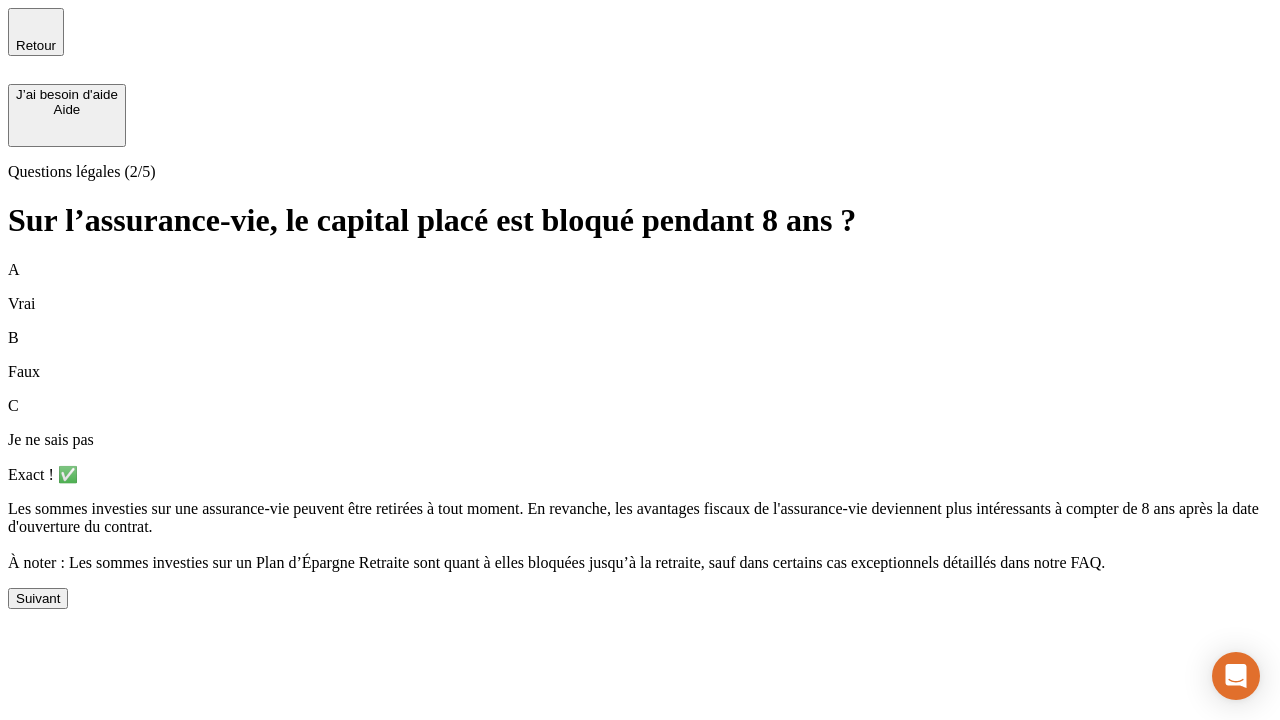 click on "Suivant" at bounding box center [38, 598] 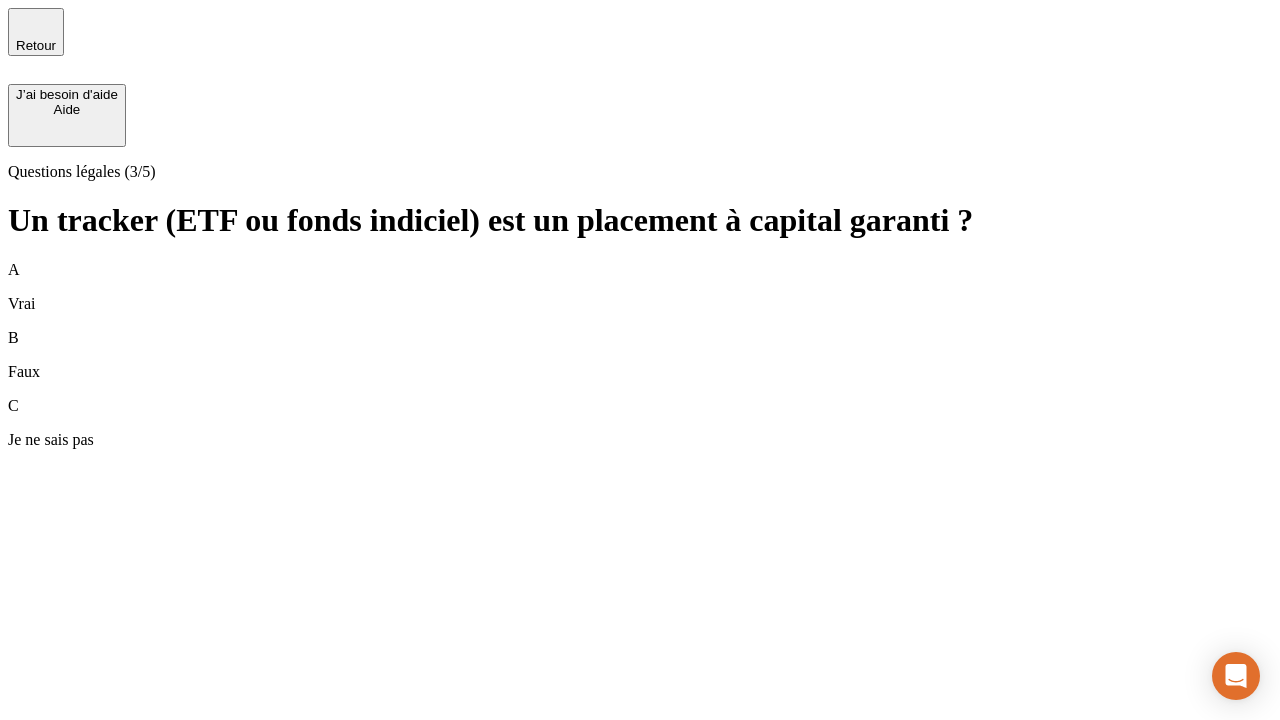 click on "B Faux" at bounding box center (640, 355) 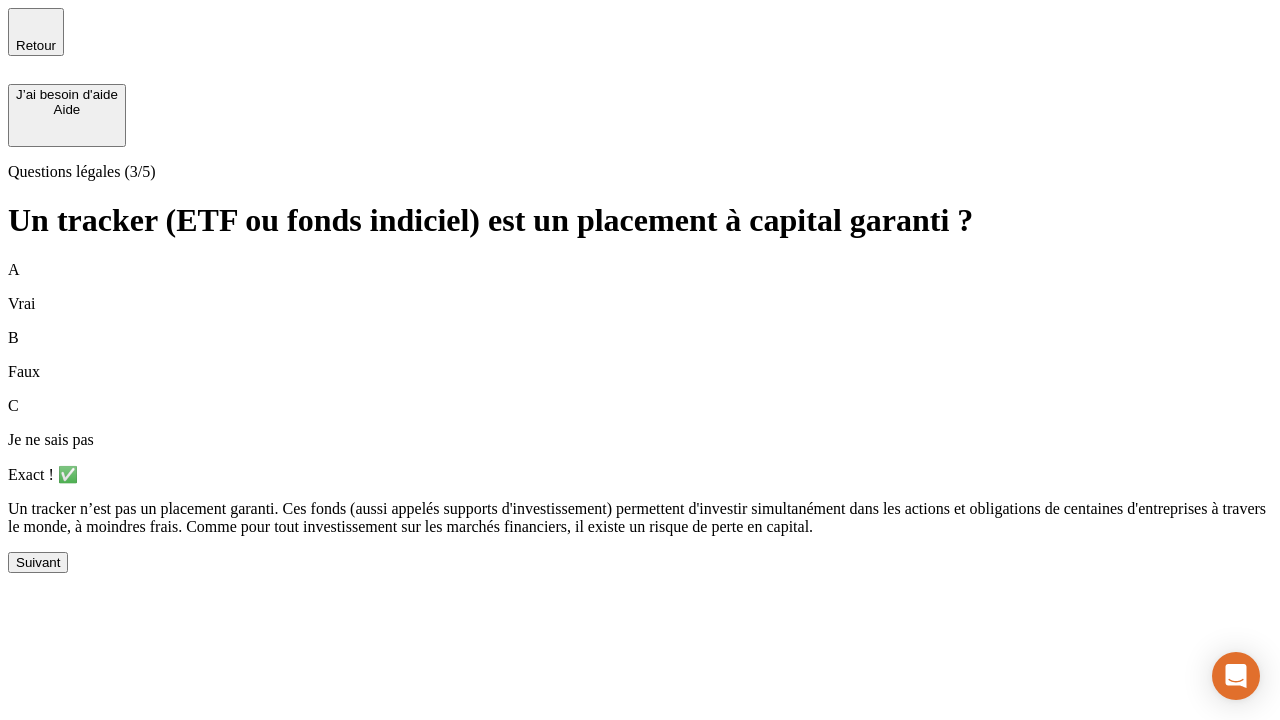 click on "Suivant" at bounding box center [38, 562] 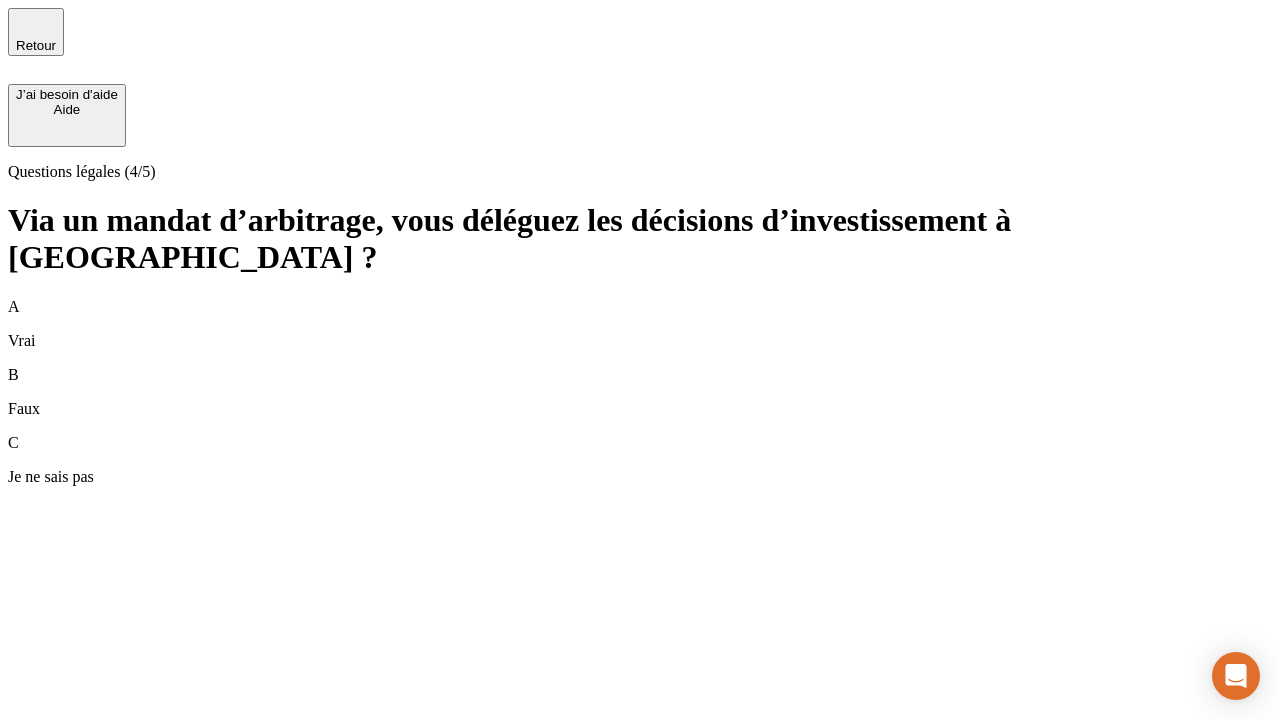 click on "A Vrai" at bounding box center (640, 324) 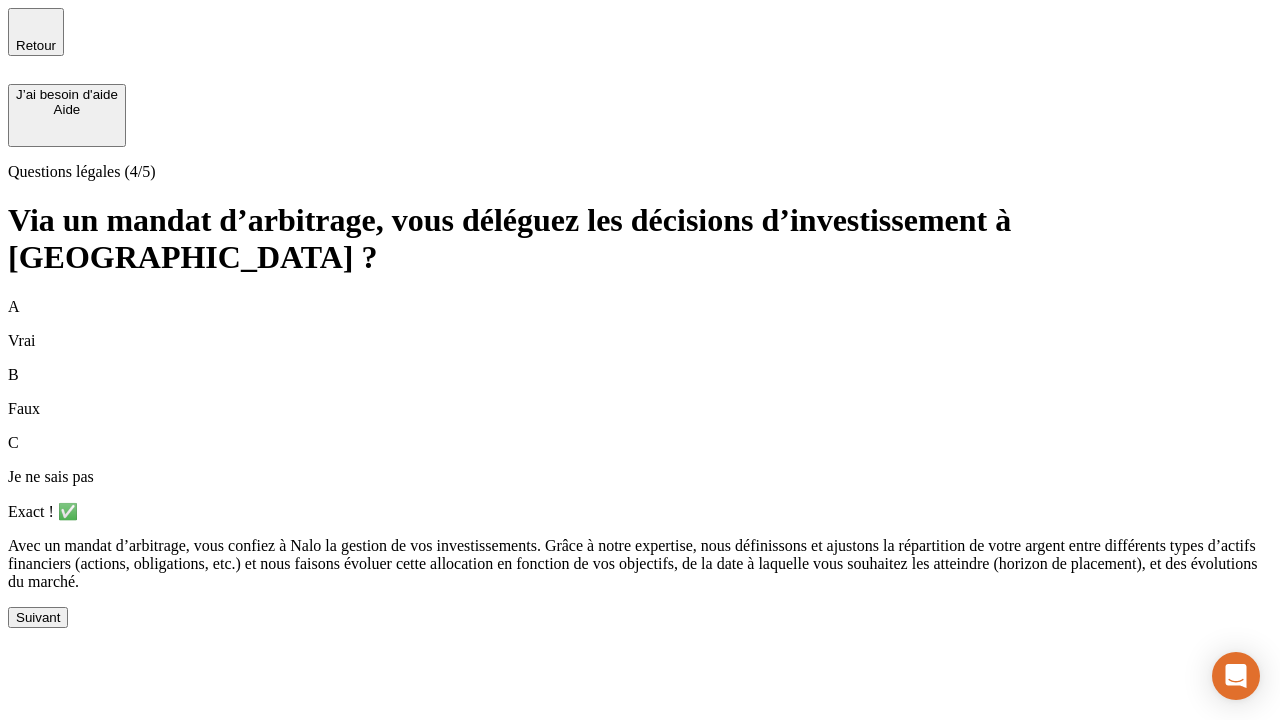 click on "Suivant" at bounding box center (38, 617) 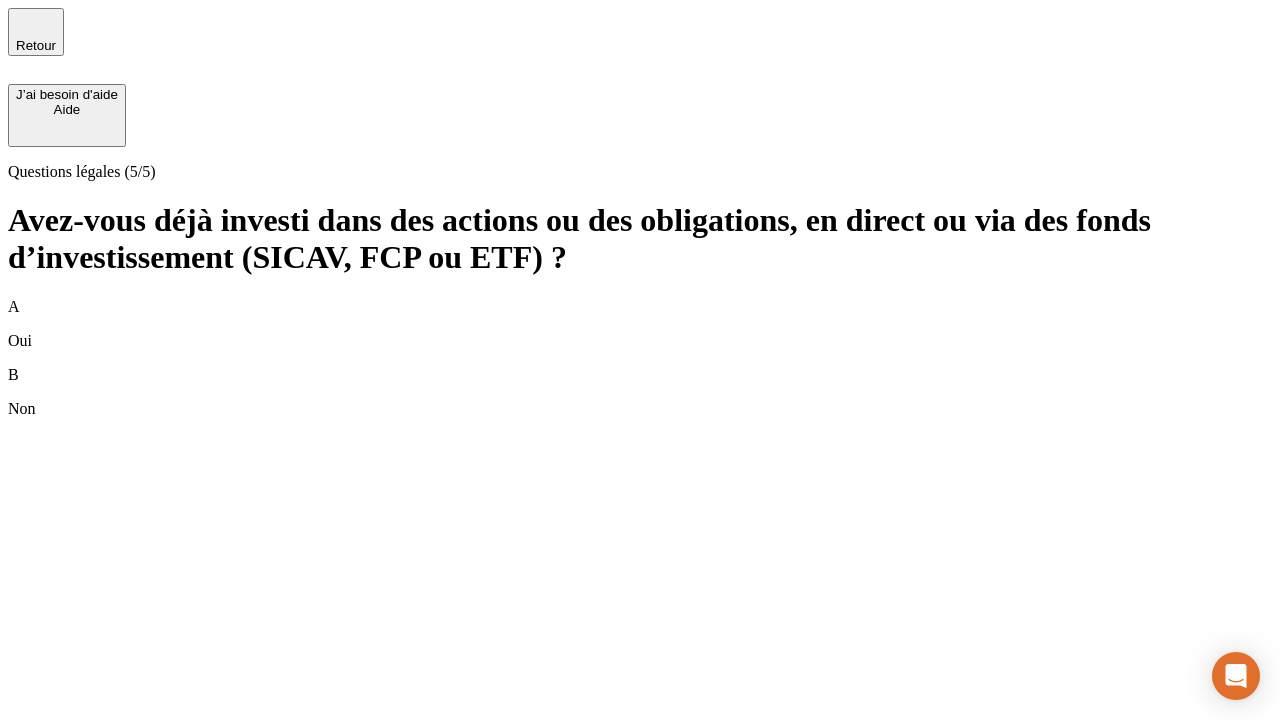click on "B Non" at bounding box center (640, 392) 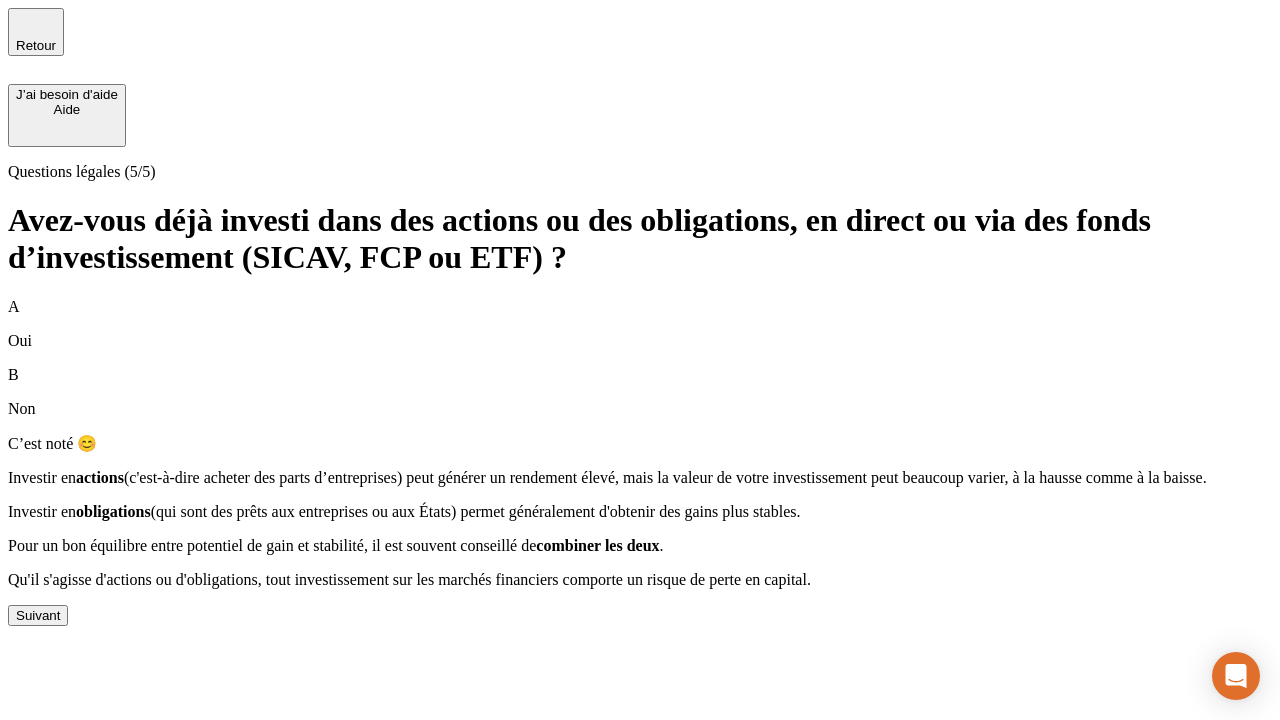 click on "Suivant" at bounding box center [38, 615] 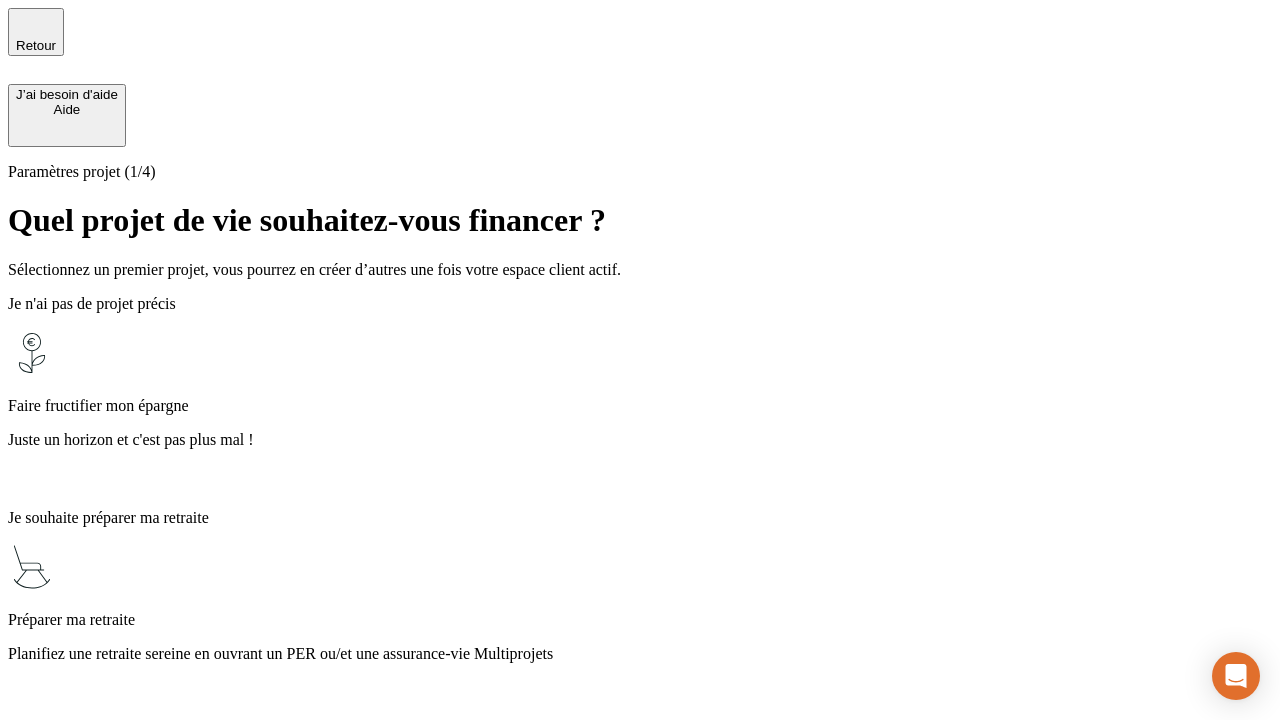 click on "Juste un horizon et c'est pas plus mal !" at bounding box center [640, 440] 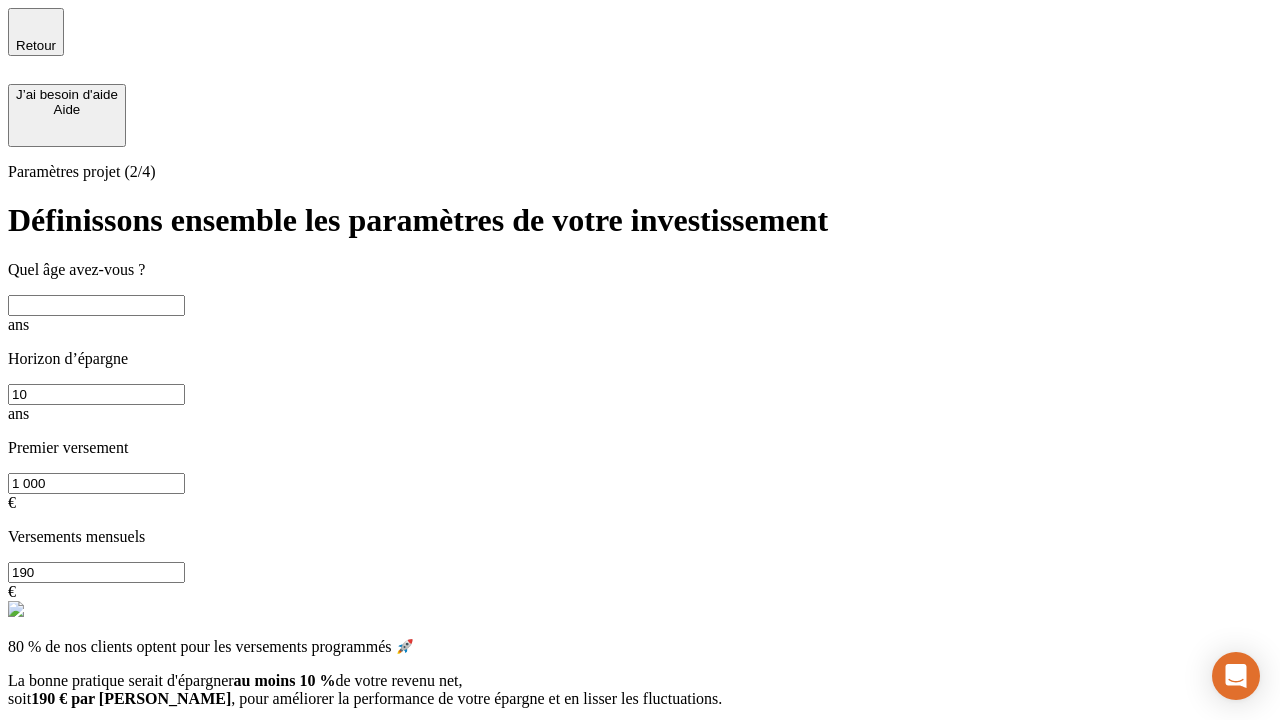 click at bounding box center (96, 305) 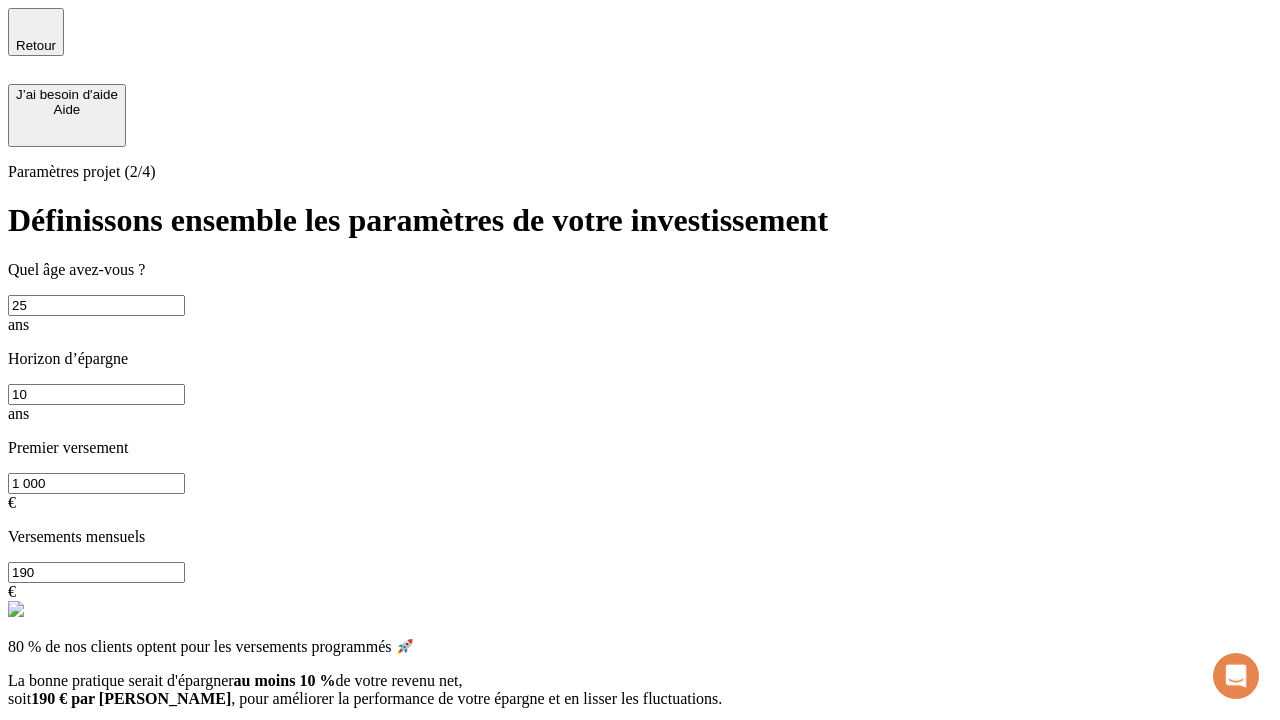scroll, scrollTop: 0, scrollLeft: 0, axis: both 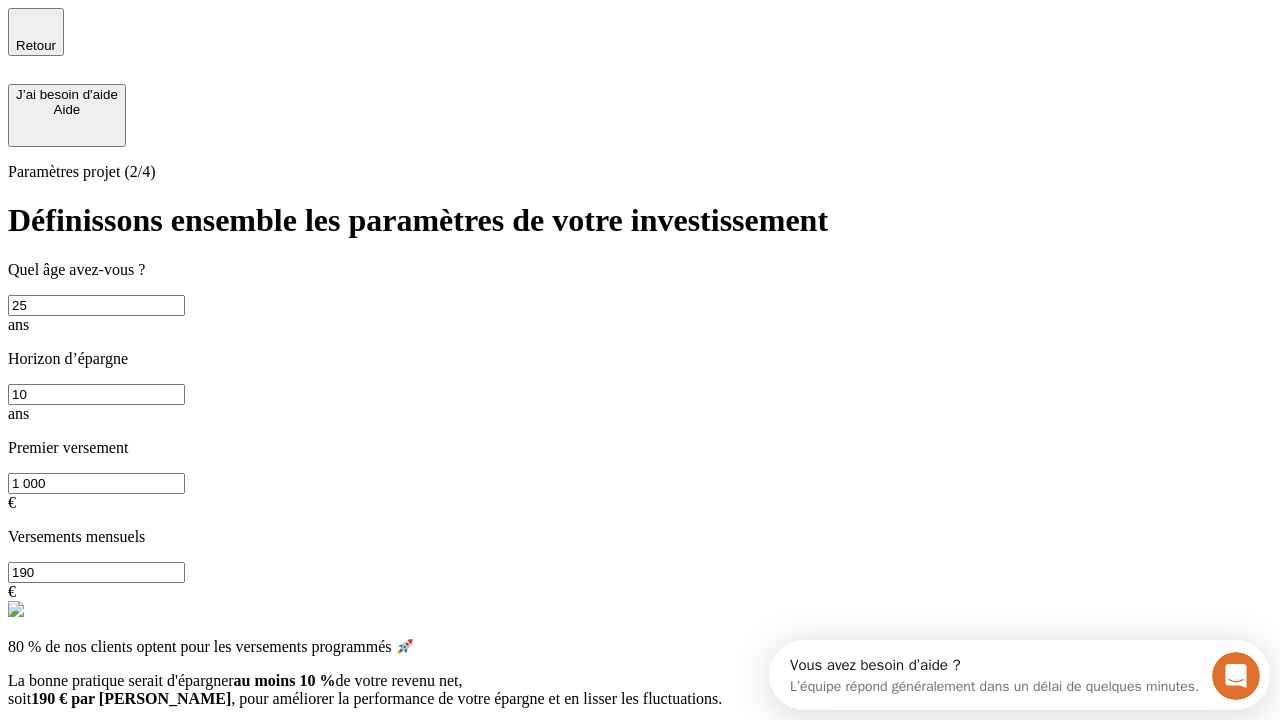 type on "25" 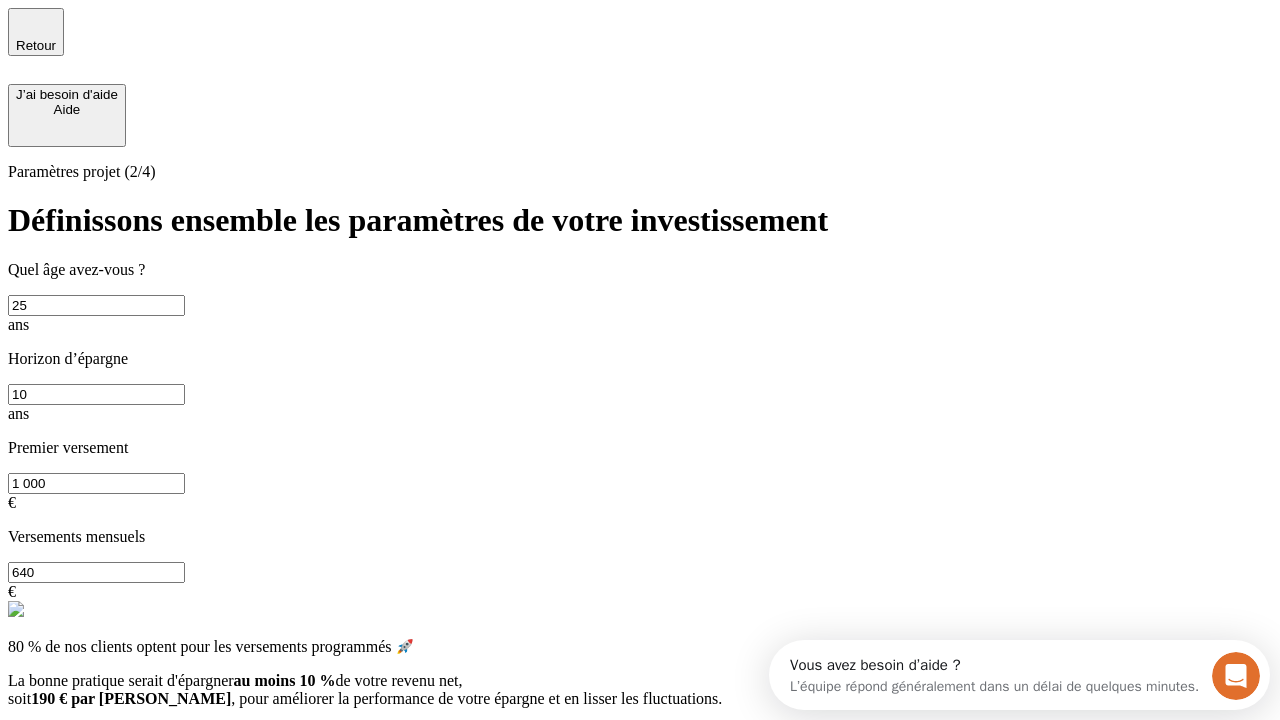 type on "640" 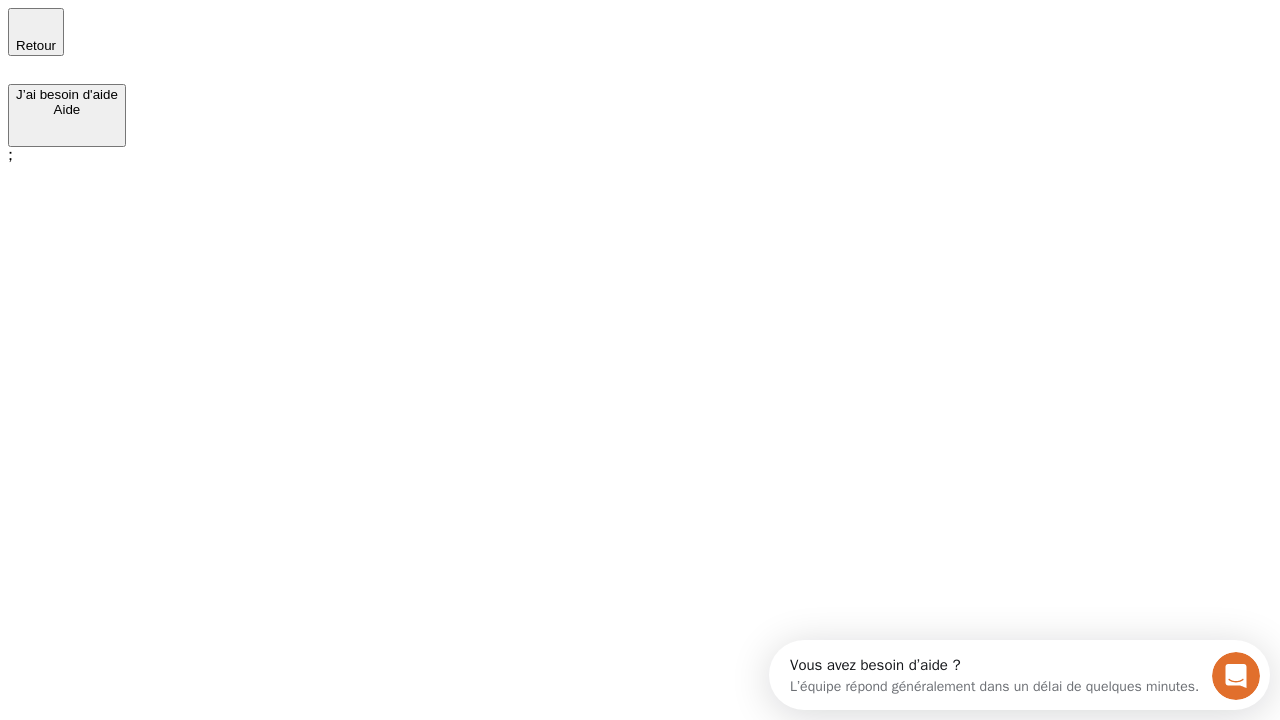 scroll, scrollTop: 0, scrollLeft: 0, axis: both 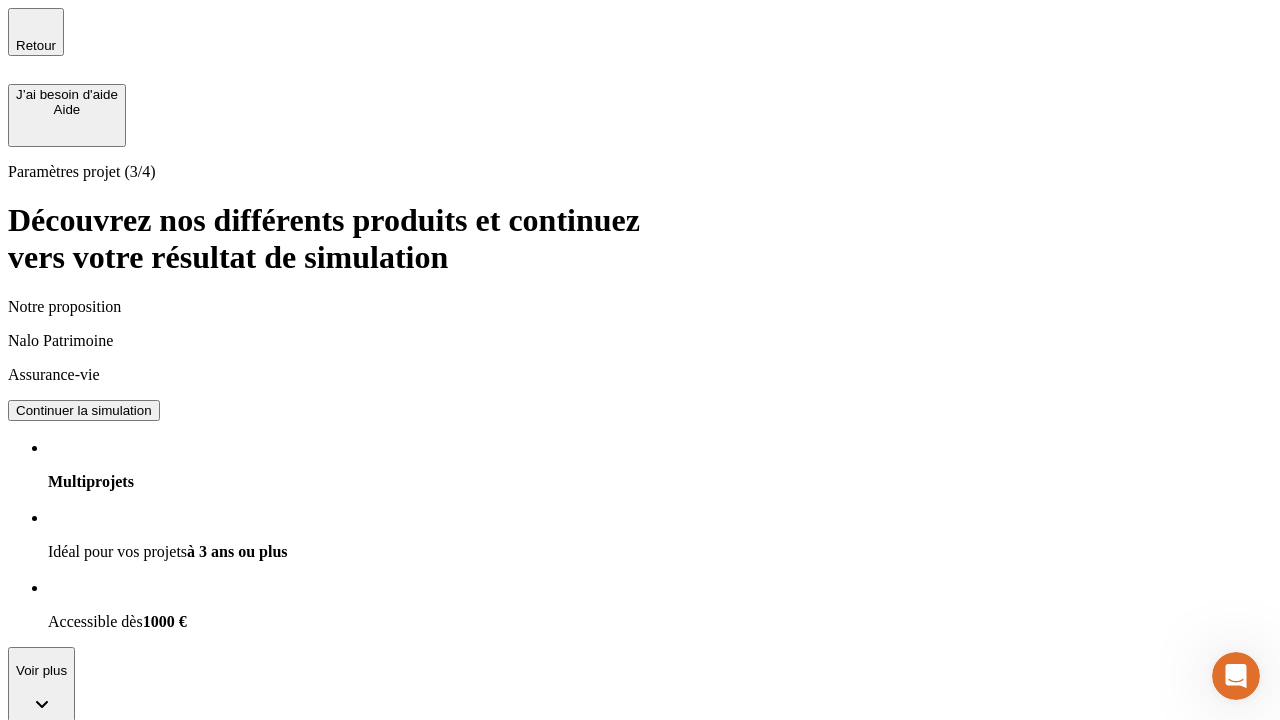 click on "Continuer la simulation" at bounding box center (84, 410) 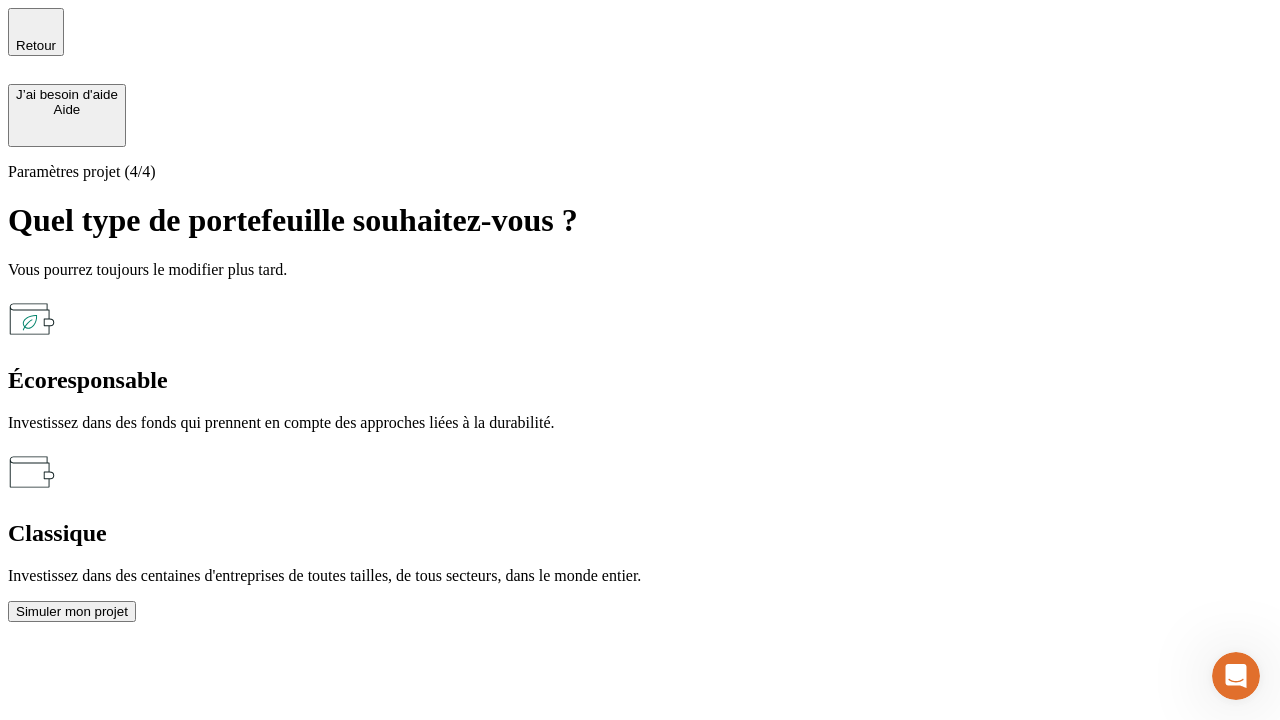 click on "Écoresponsable" at bounding box center [640, 380] 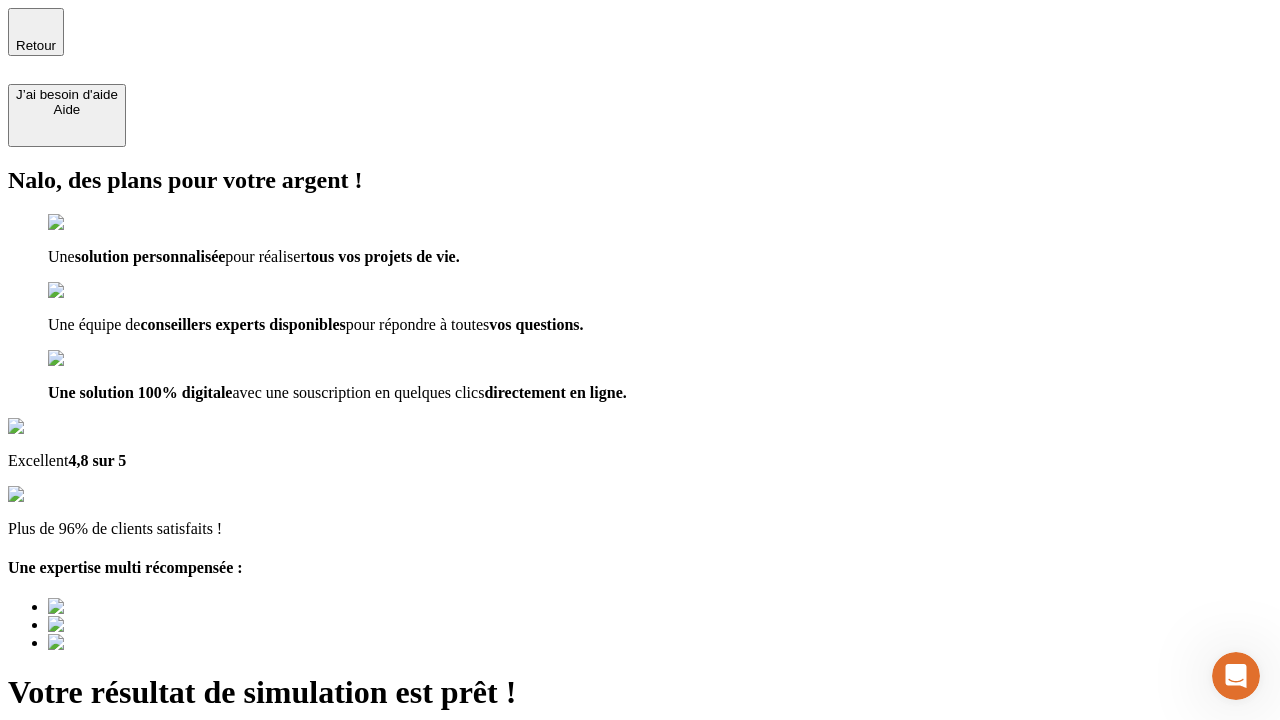 click on "Découvrir ma simulation" at bounding box center [87, 797] 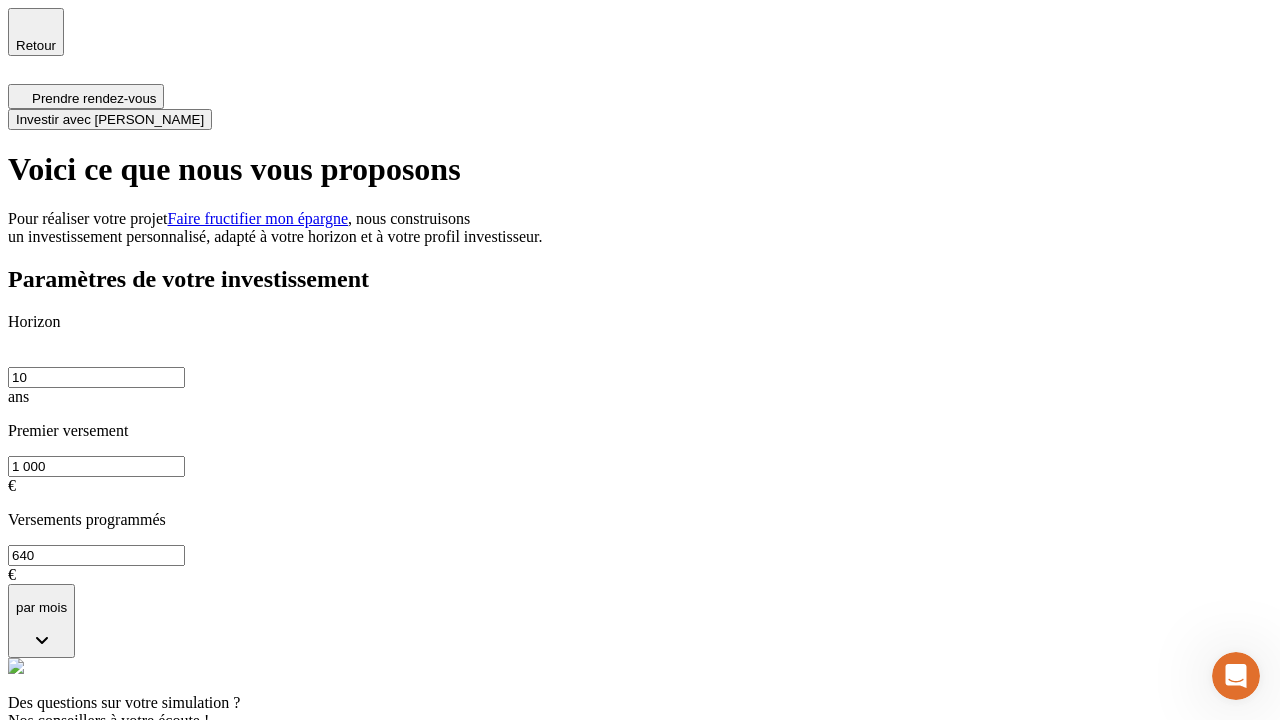 click on "Investir avec [PERSON_NAME]" at bounding box center [110, 119] 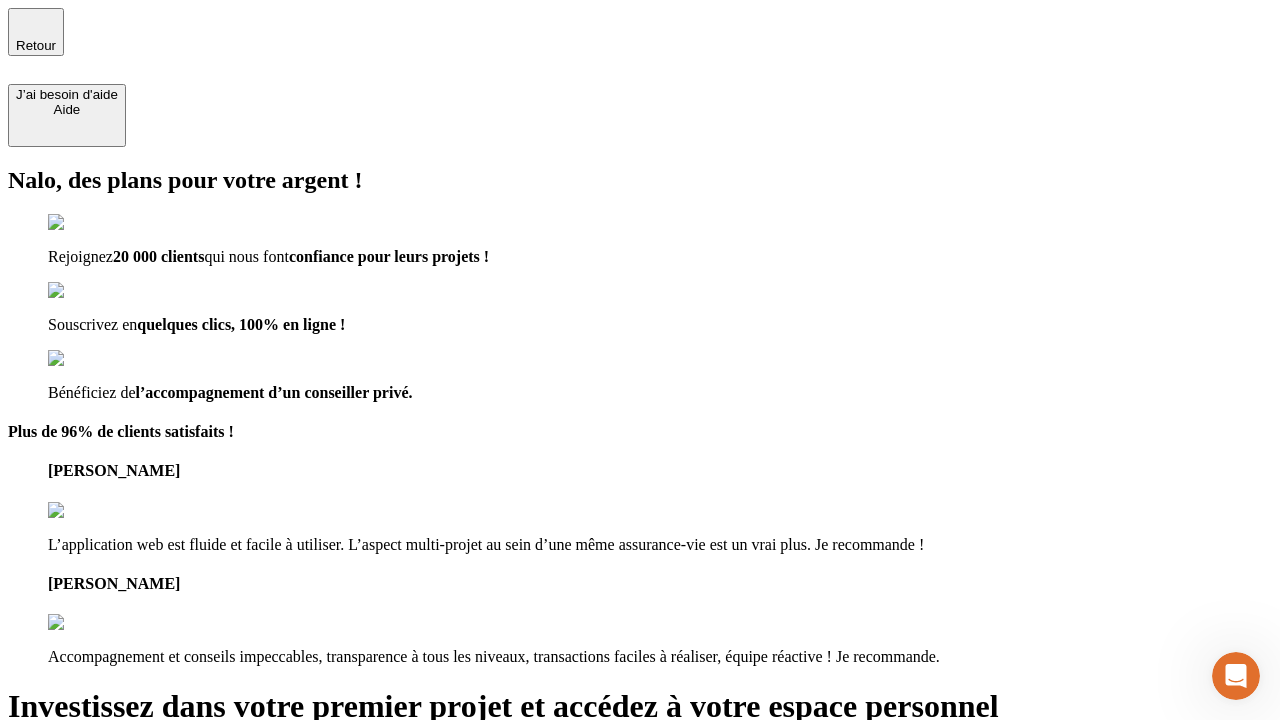 type on "[EMAIL_ADDRESS][PERSON_NAME][DOMAIN_NAME]" 